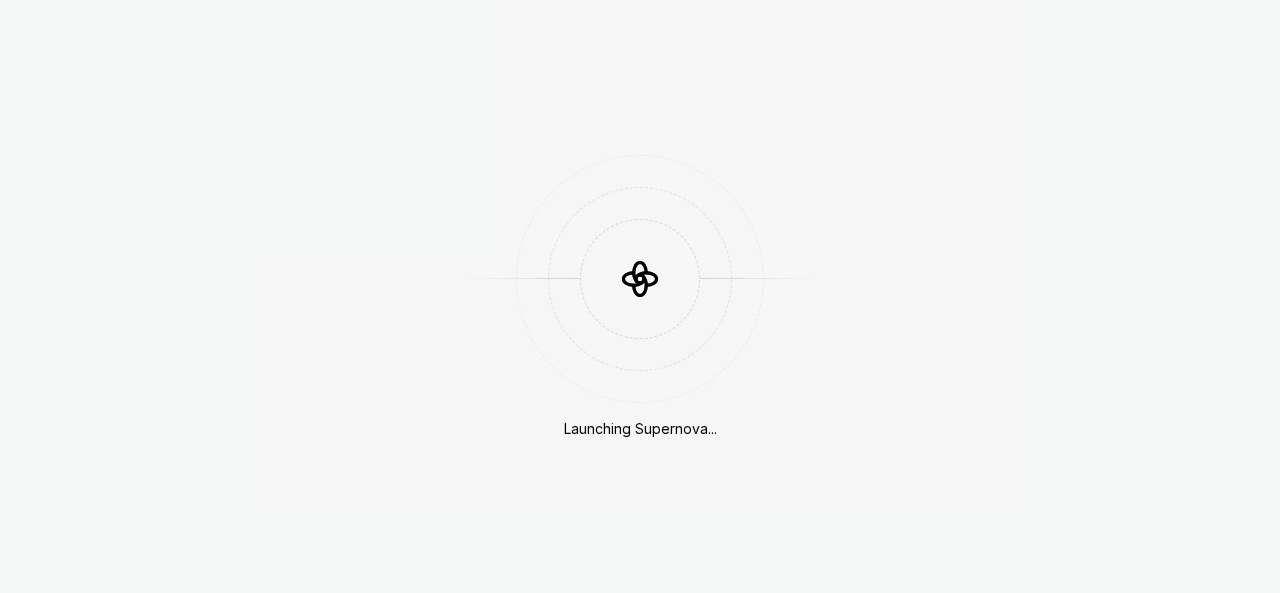scroll, scrollTop: 0, scrollLeft: 0, axis: both 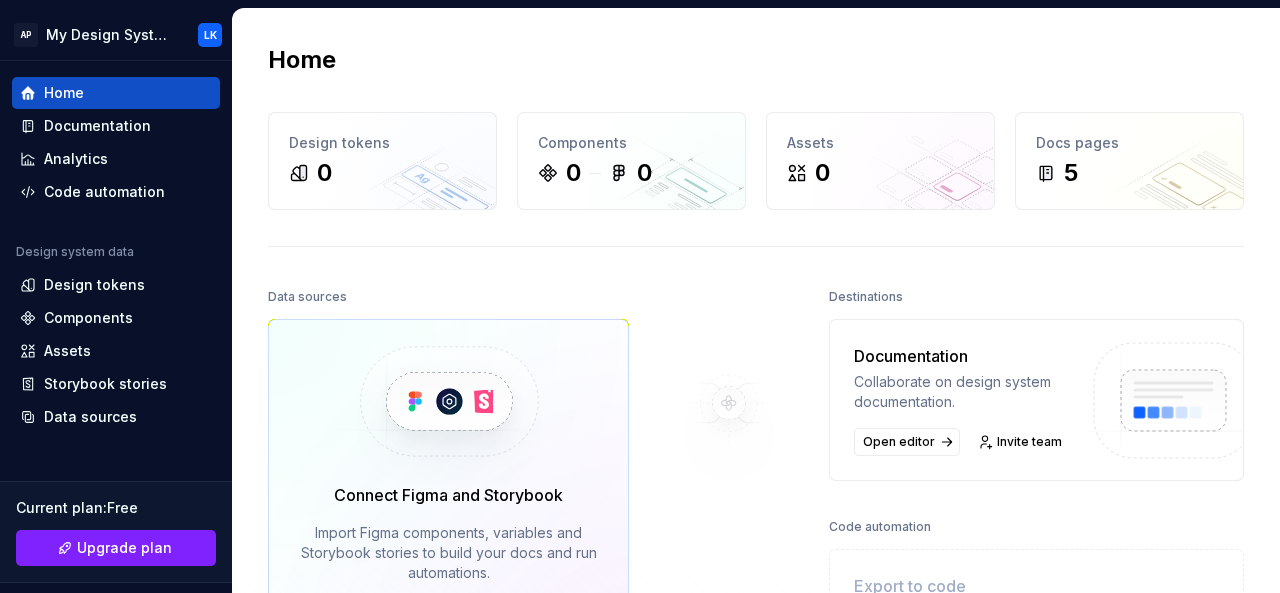 click at bounding box center [729, 403] 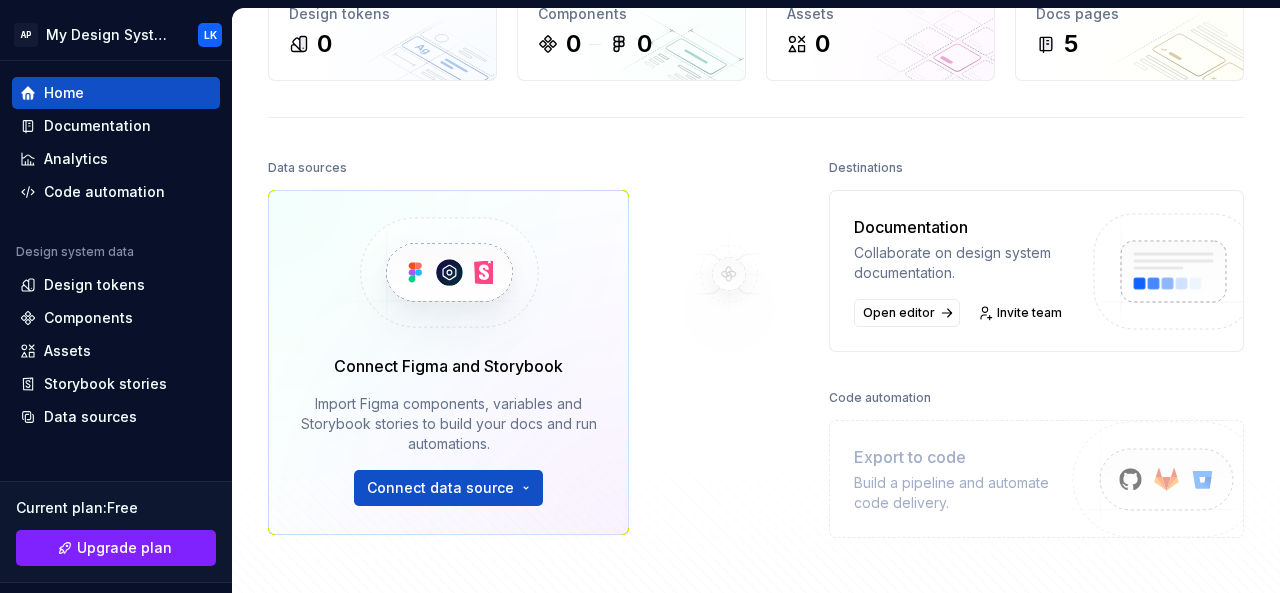 scroll, scrollTop: 54, scrollLeft: 0, axis: vertical 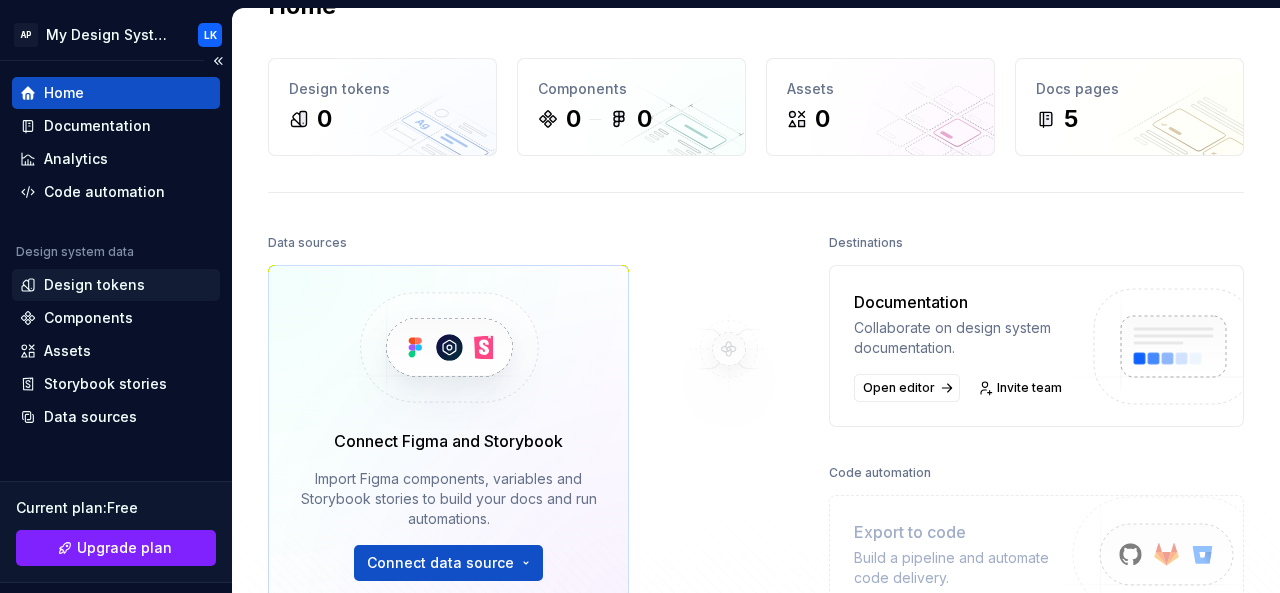click on "Design tokens" at bounding box center [94, 285] 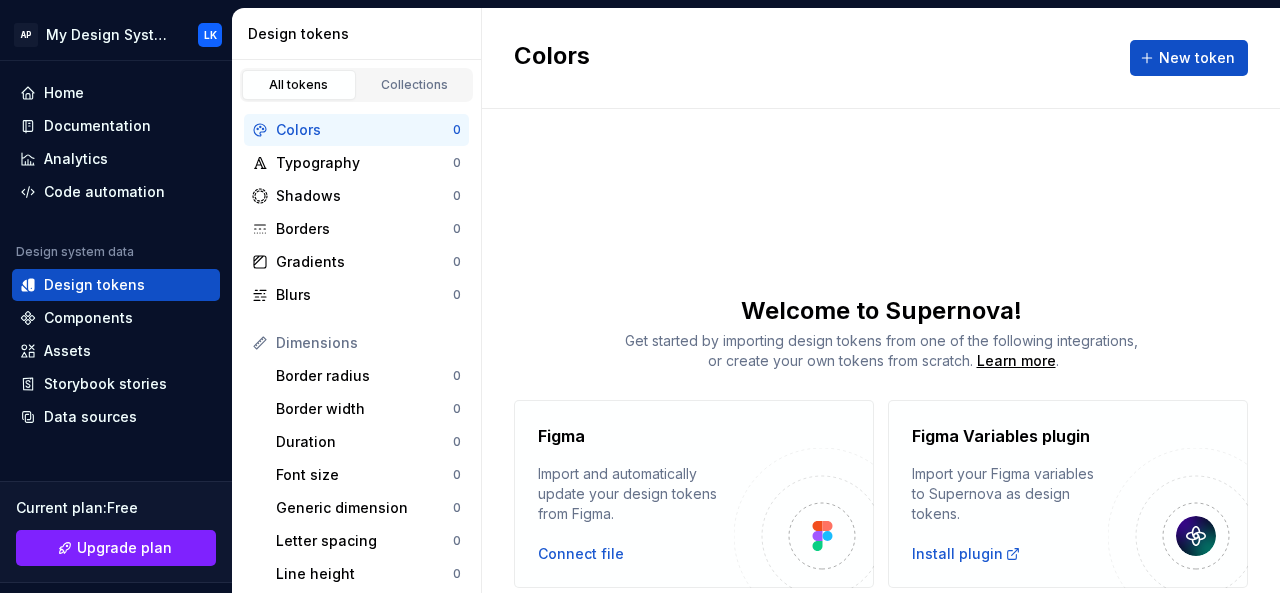 scroll, scrollTop: 68, scrollLeft: 0, axis: vertical 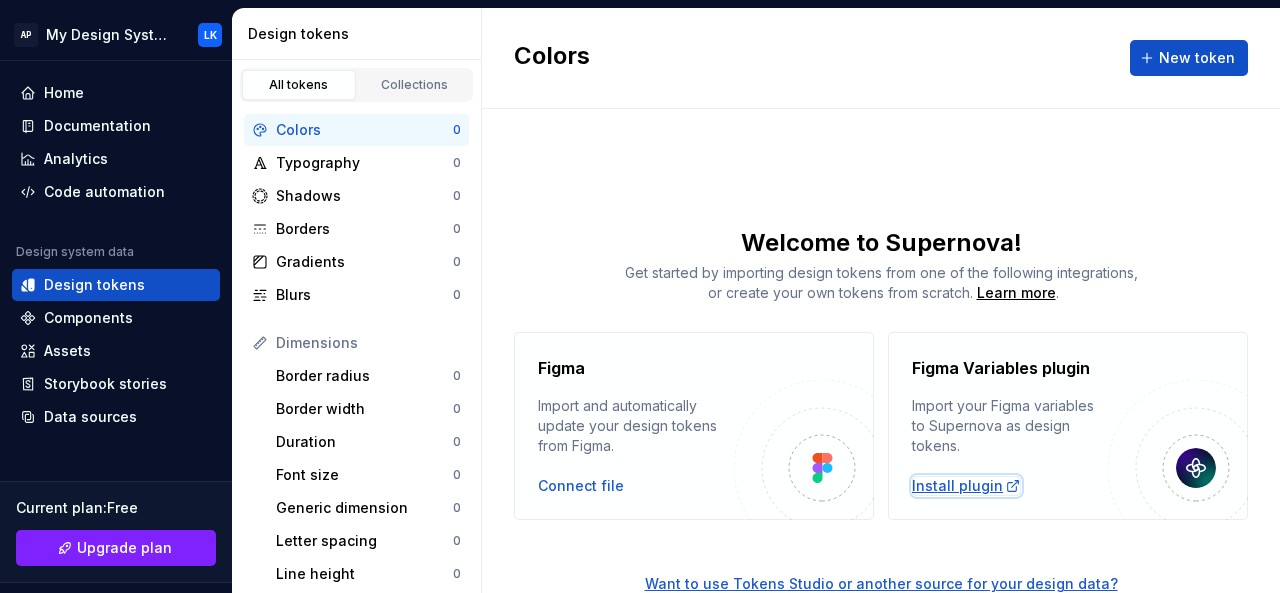 click on "Install plugin" at bounding box center (966, 486) 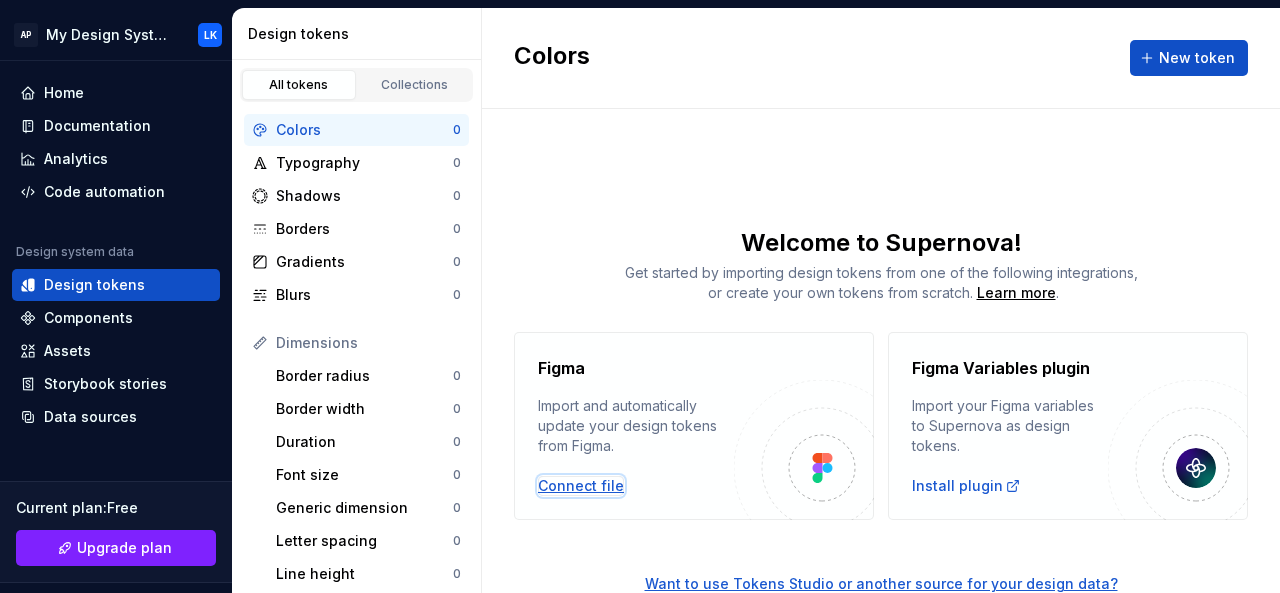 click on "Connect file" at bounding box center (581, 486) 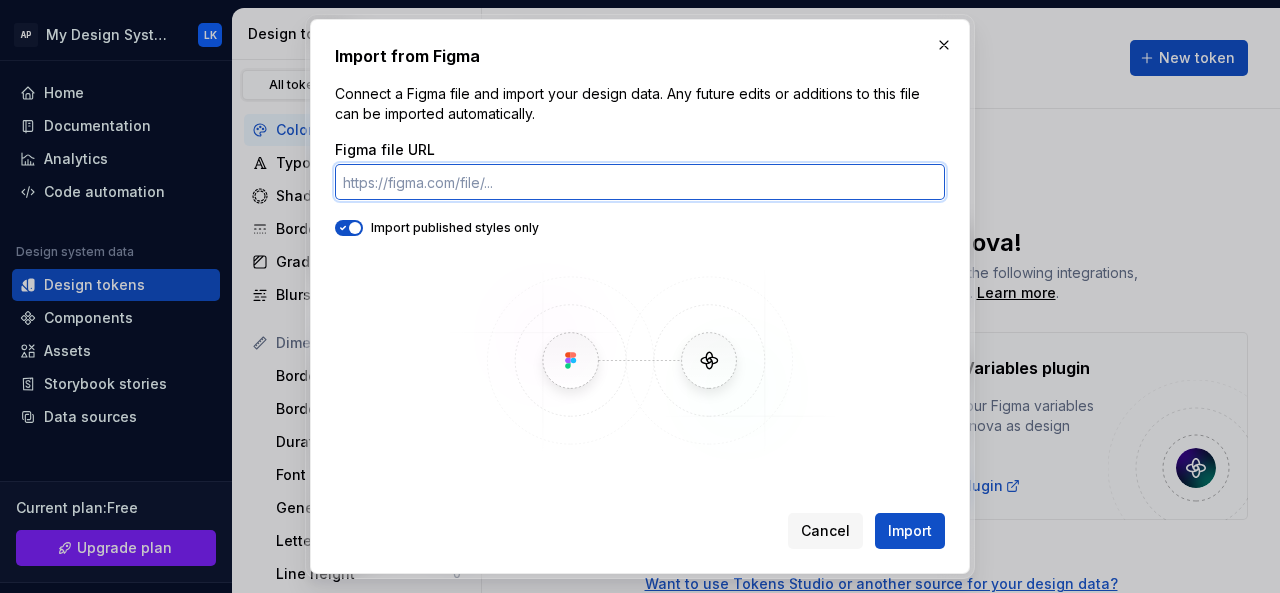 paste on "[URL]" 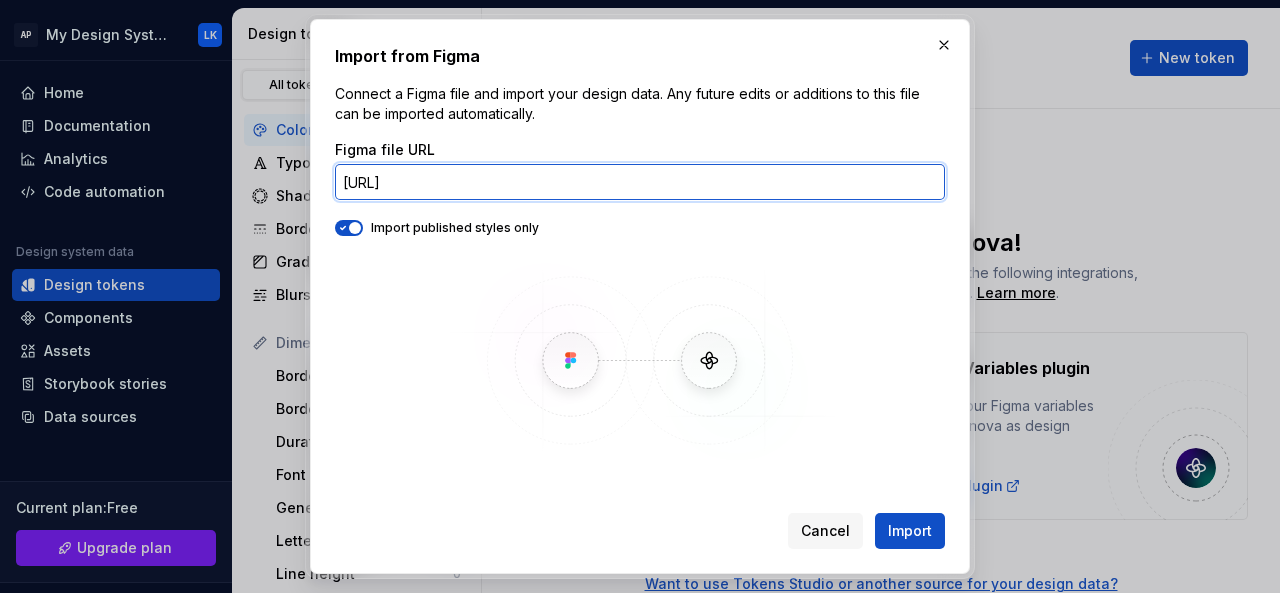 scroll, scrollTop: 0, scrollLeft: 241, axis: horizontal 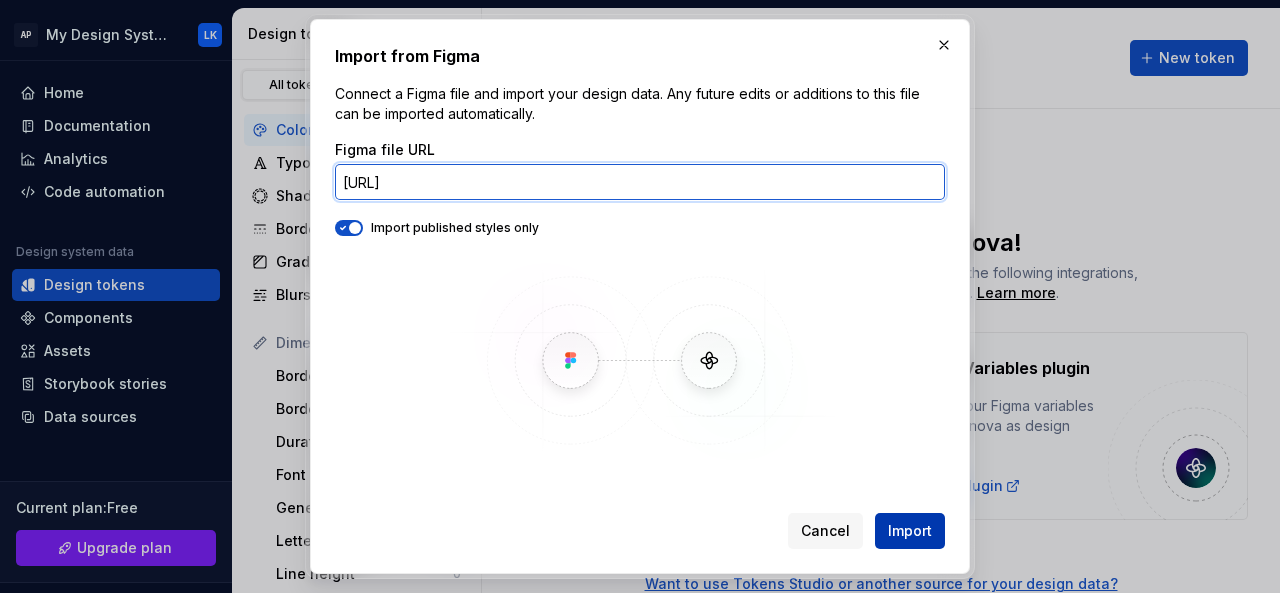 type on "[URL]" 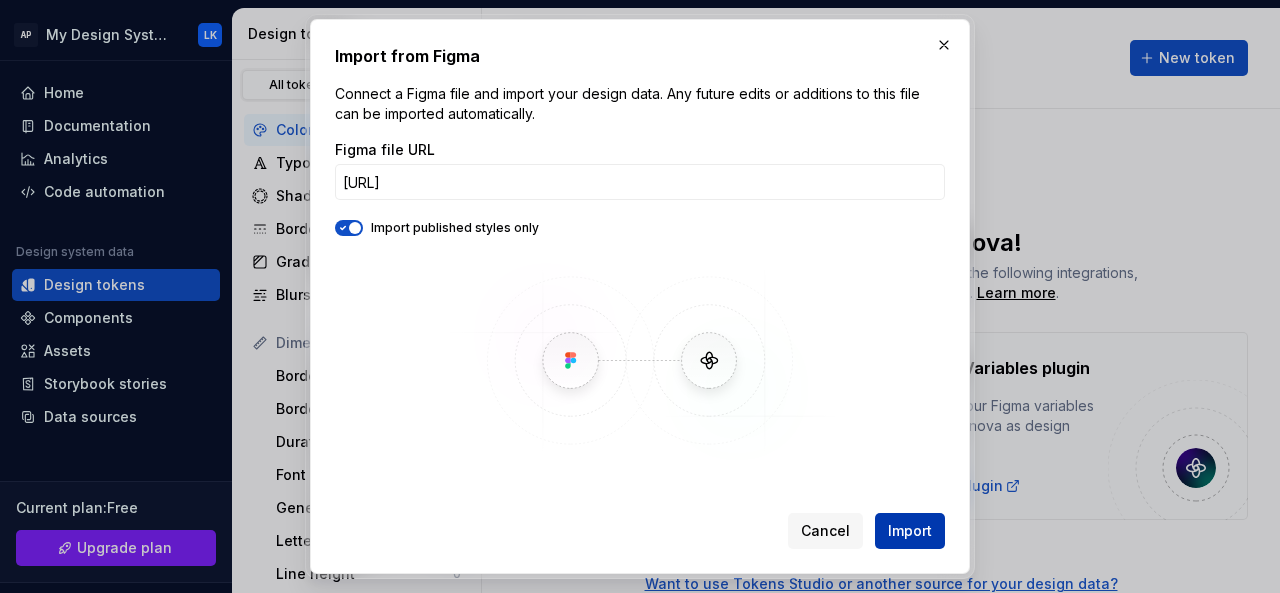 click on "Import" at bounding box center (910, 531) 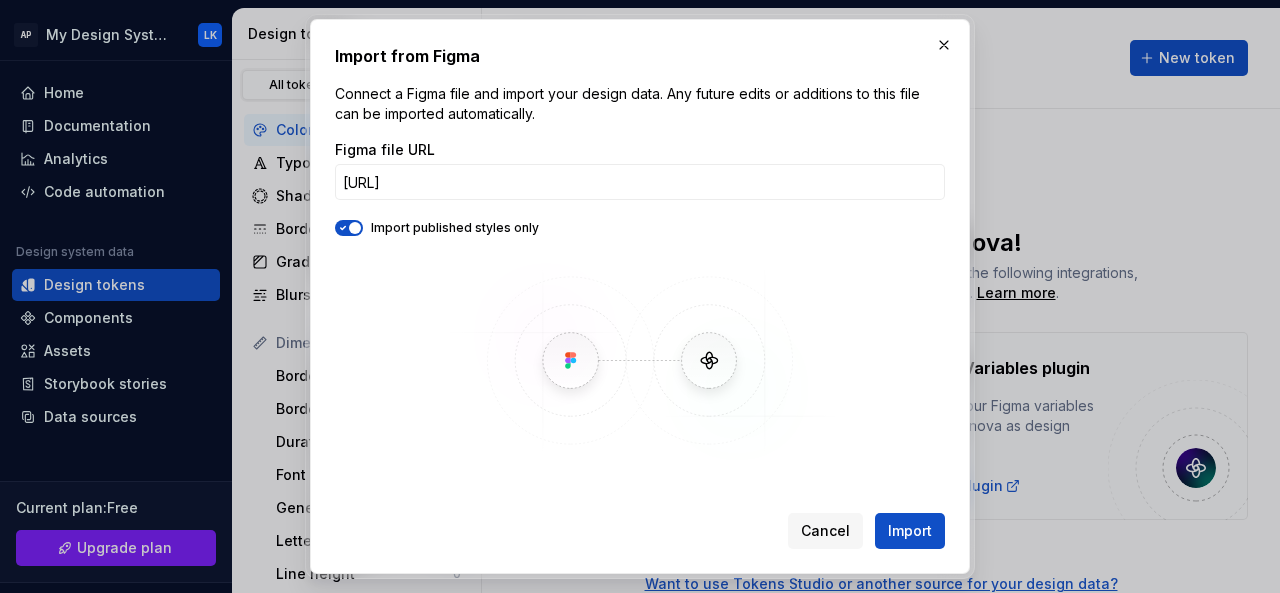 click at bounding box center [640, 360] 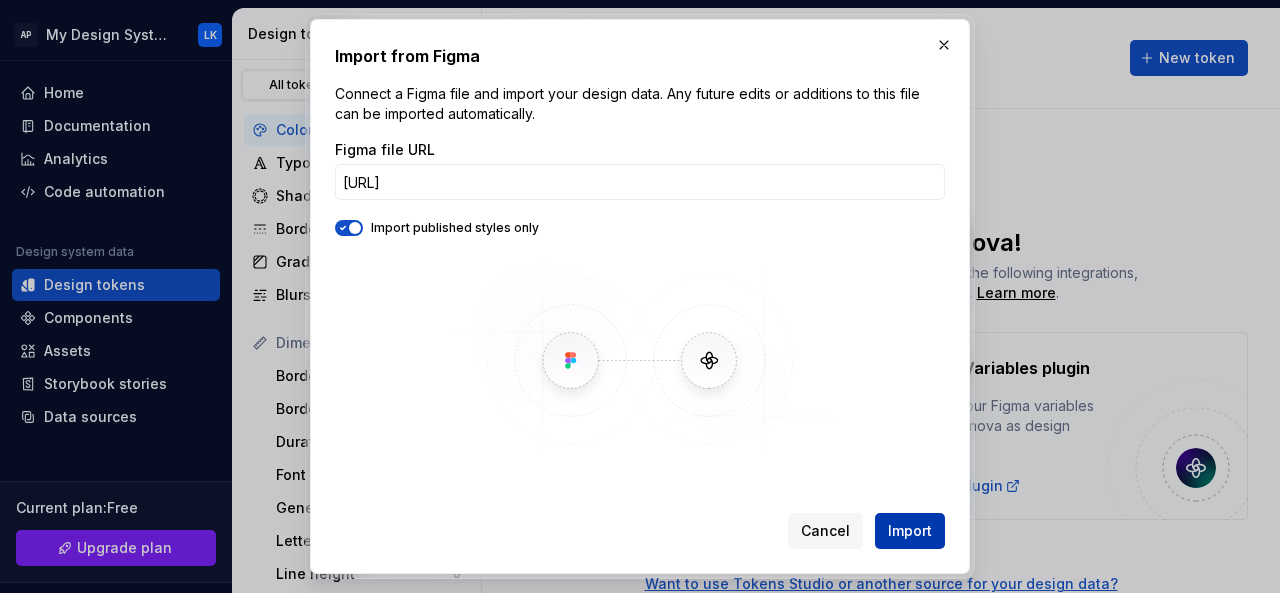 click on "Import" at bounding box center (910, 531) 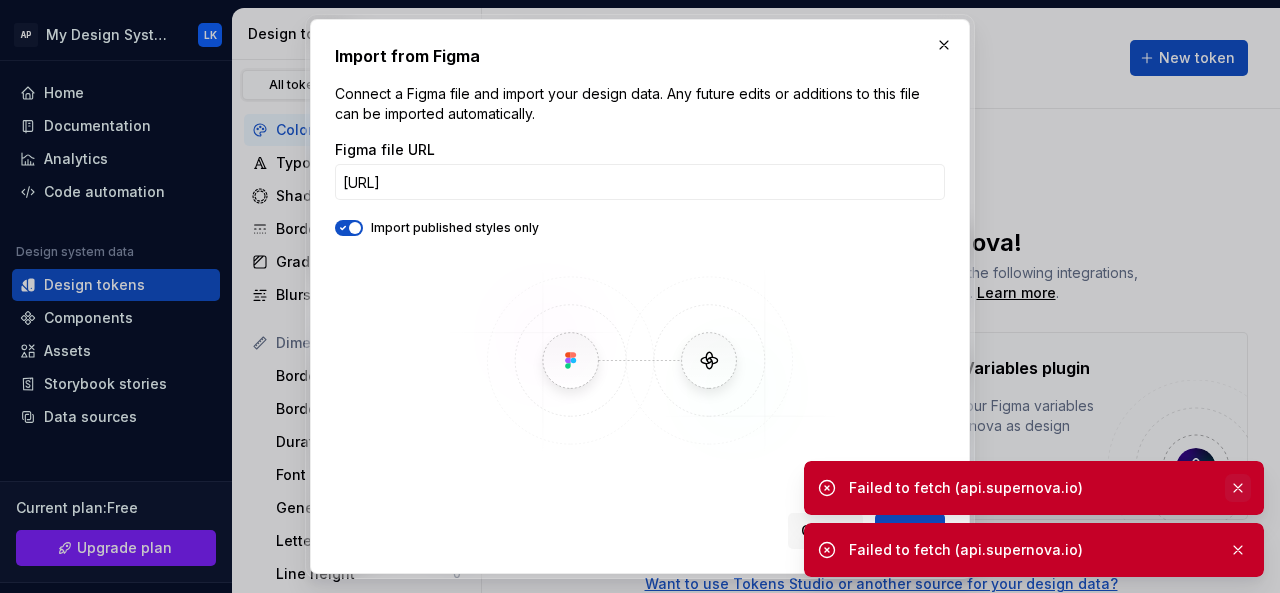 click at bounding box center (1238, 488) 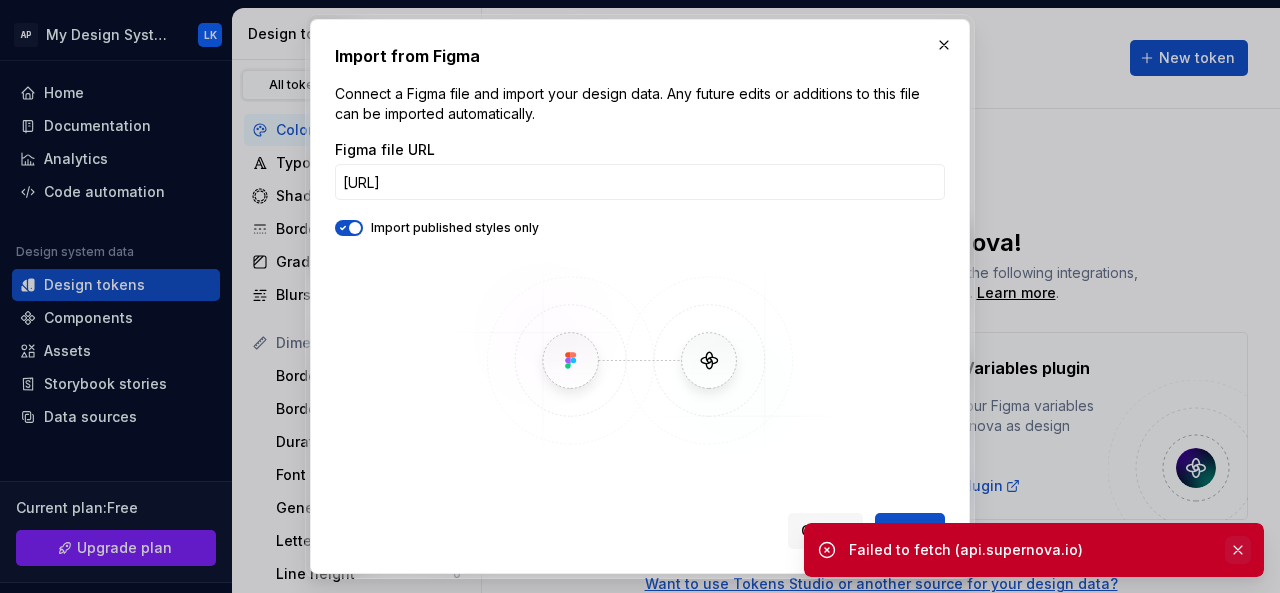 click at bounding box center (1238, 550) 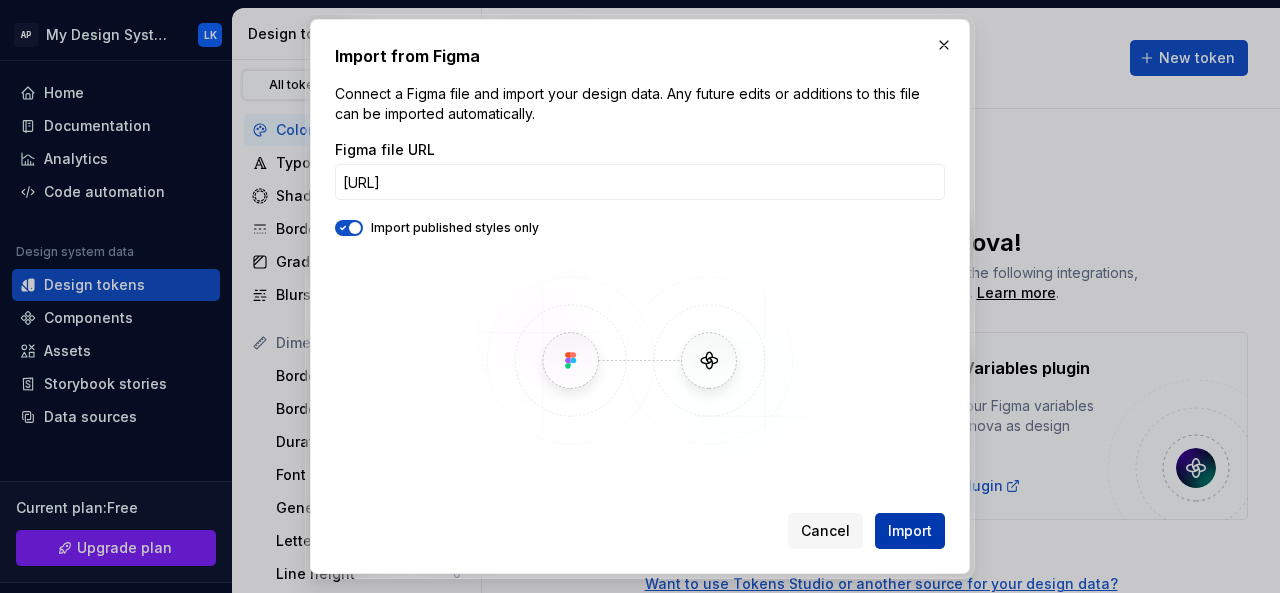 click on "Import" at bounding box center (910, 531) 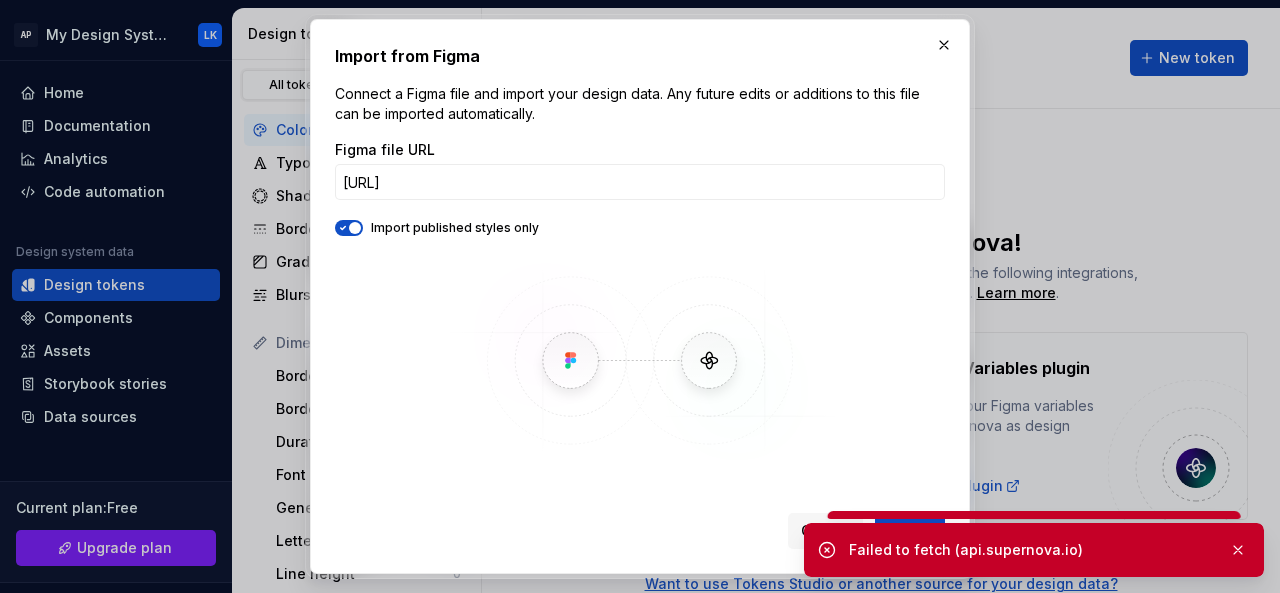 click at bounding box center (640, 360) 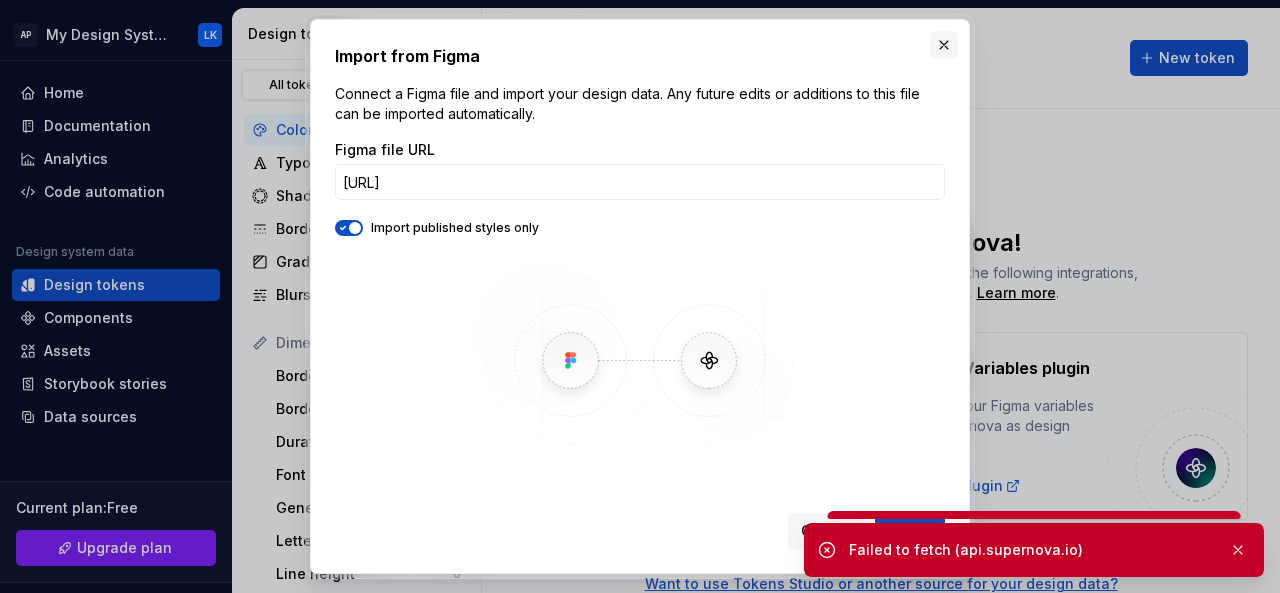 click at bounding box center [944, 45] 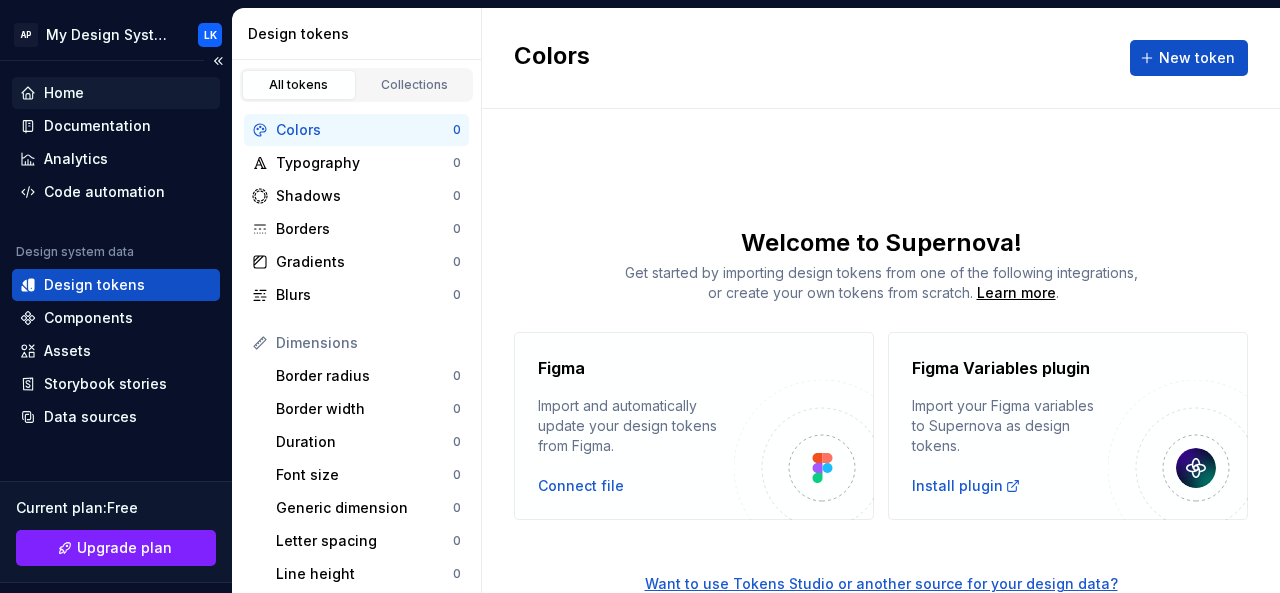 click on "Home" at bounding box center [116, 93] 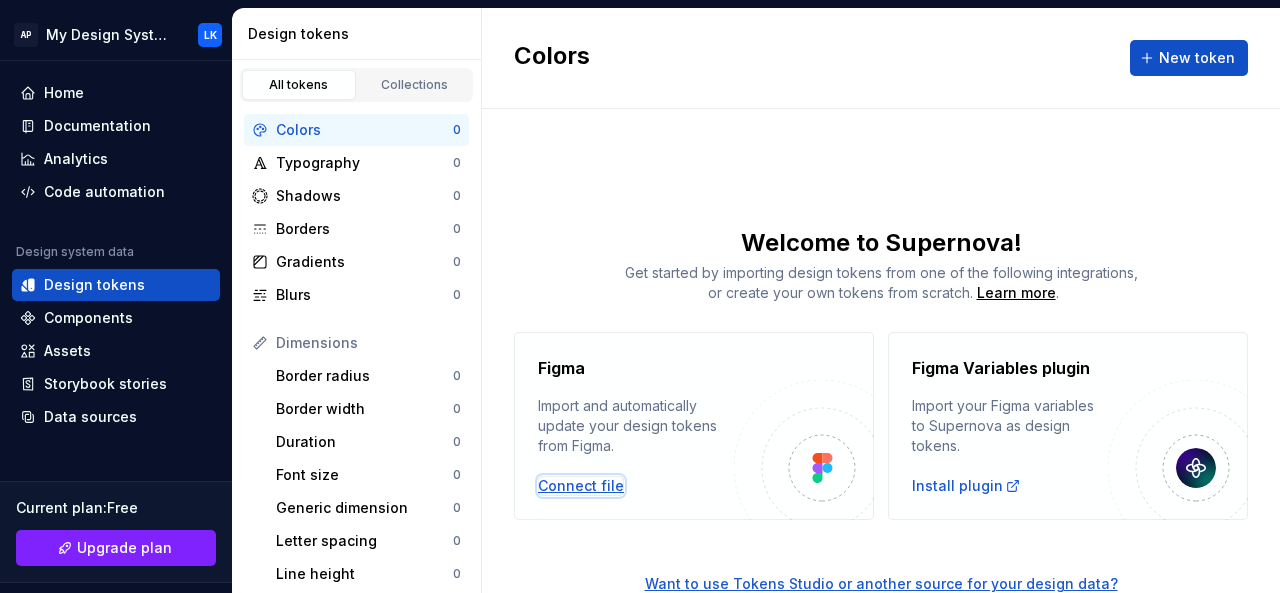 click on "Connect file" at bounding box center [581, 486] 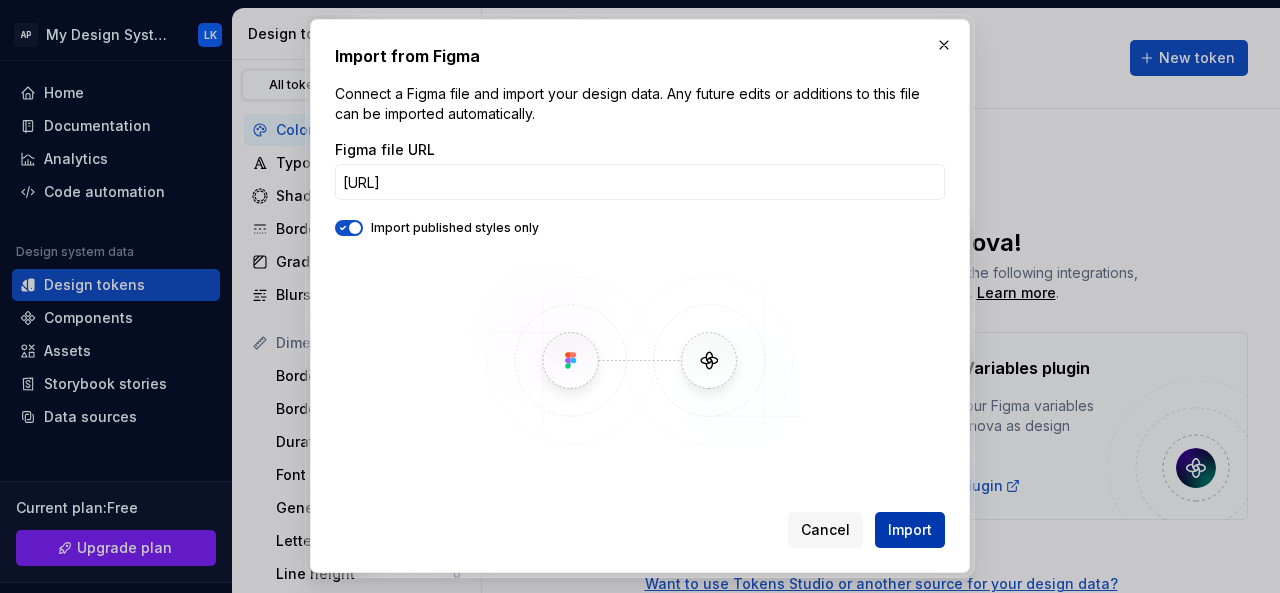 click on "Import" at bounding box center (910, 531) 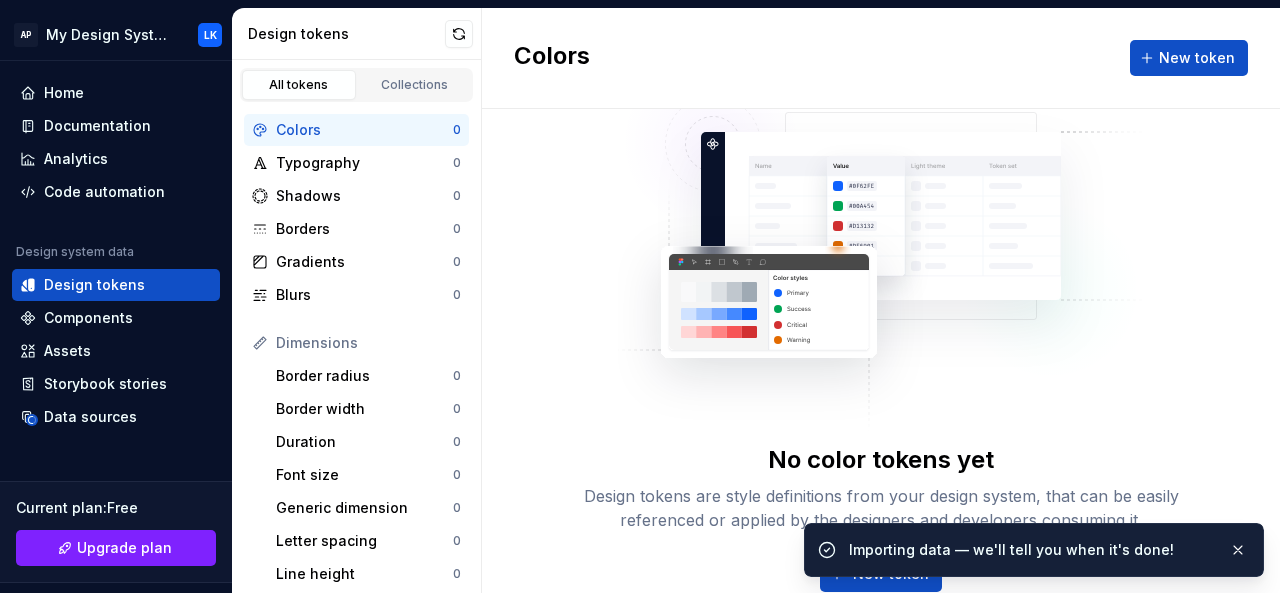 scroll, scrollTop: 0, scrollLeft: 0, axis: both 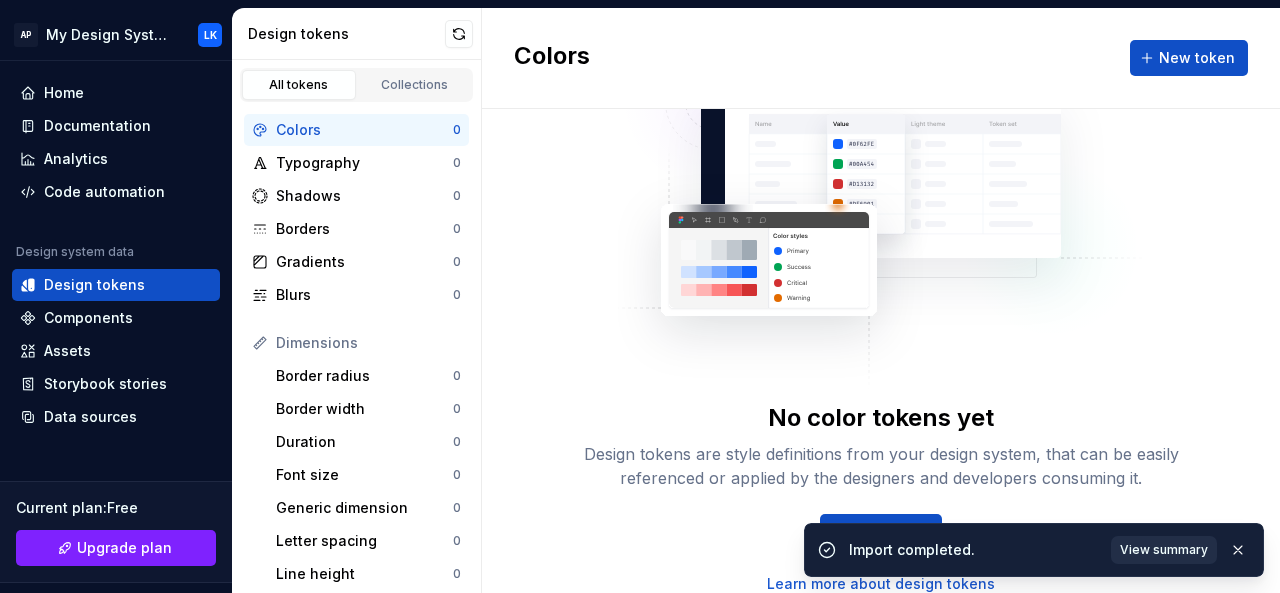 click on "View summary" at bounding box center (1164, 550) 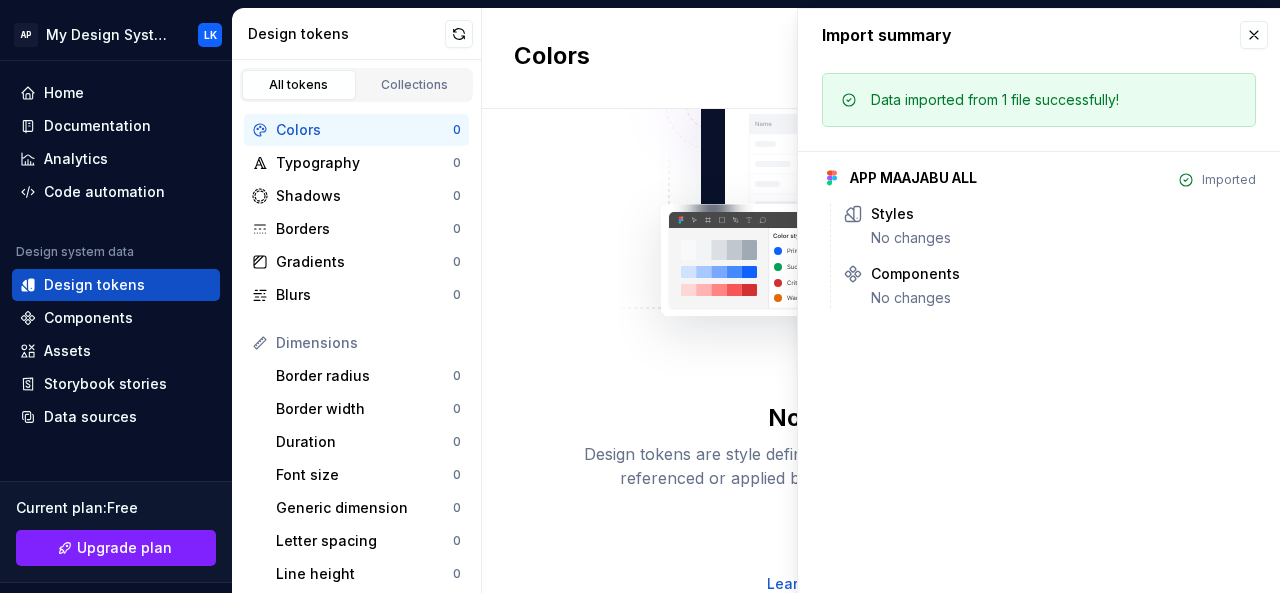click on "APP MAAJABU ALL" at bounding box center (913, 178) 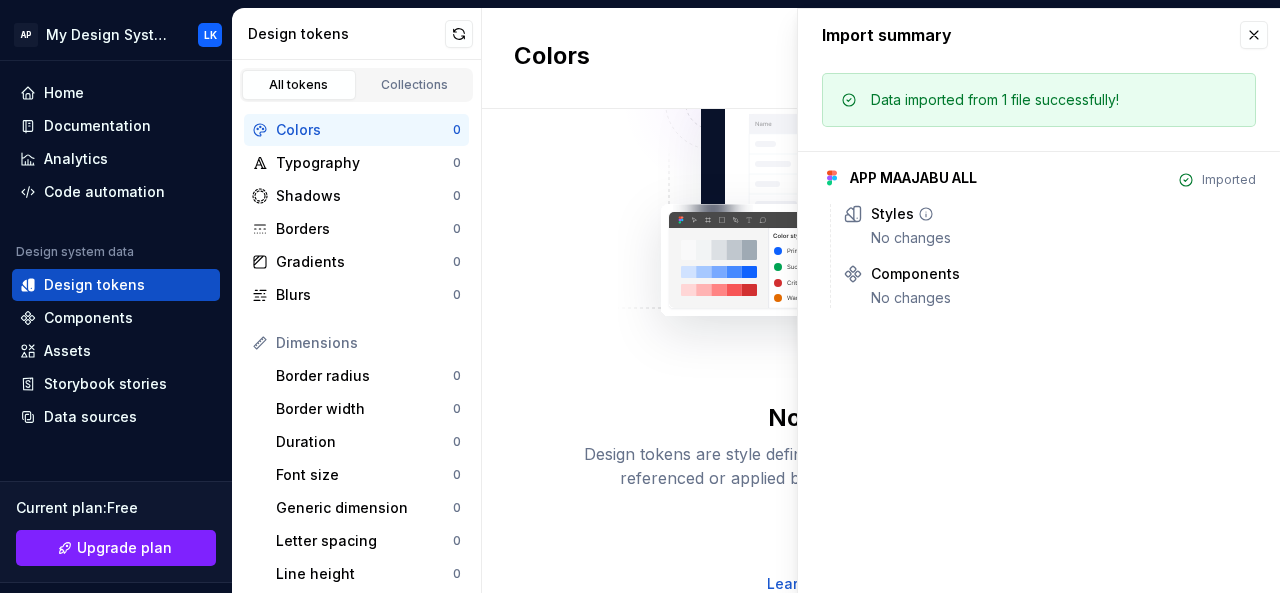 click on "No changes" at bounding box center (1063, 238) 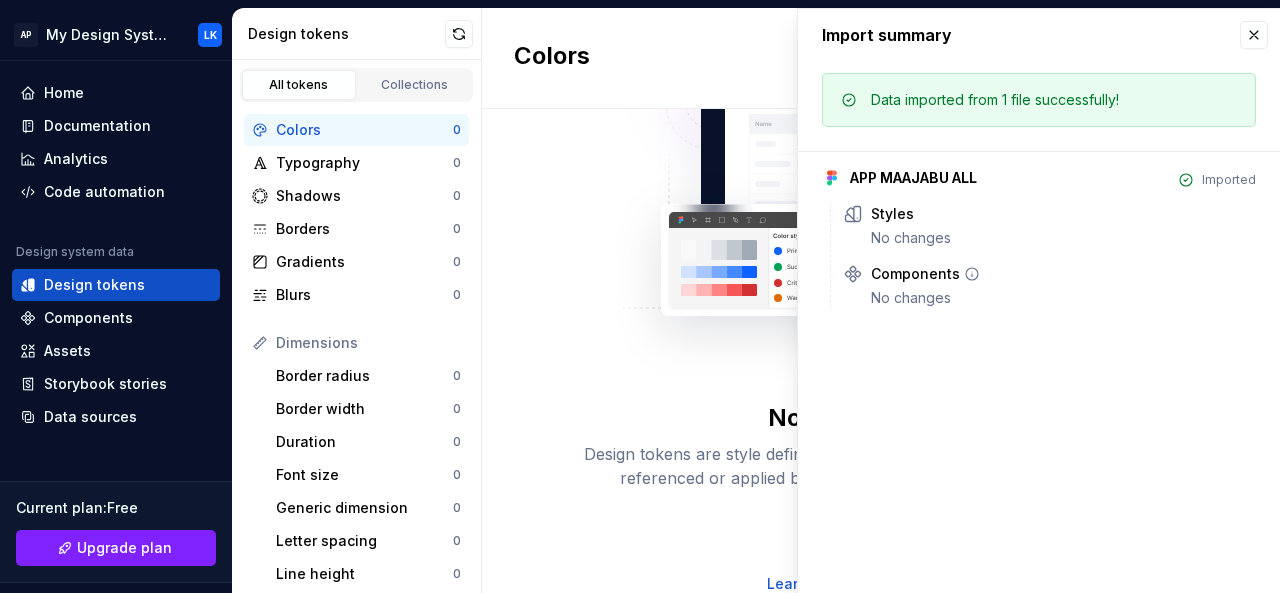click on "Components" at bounding box center [915, 274] 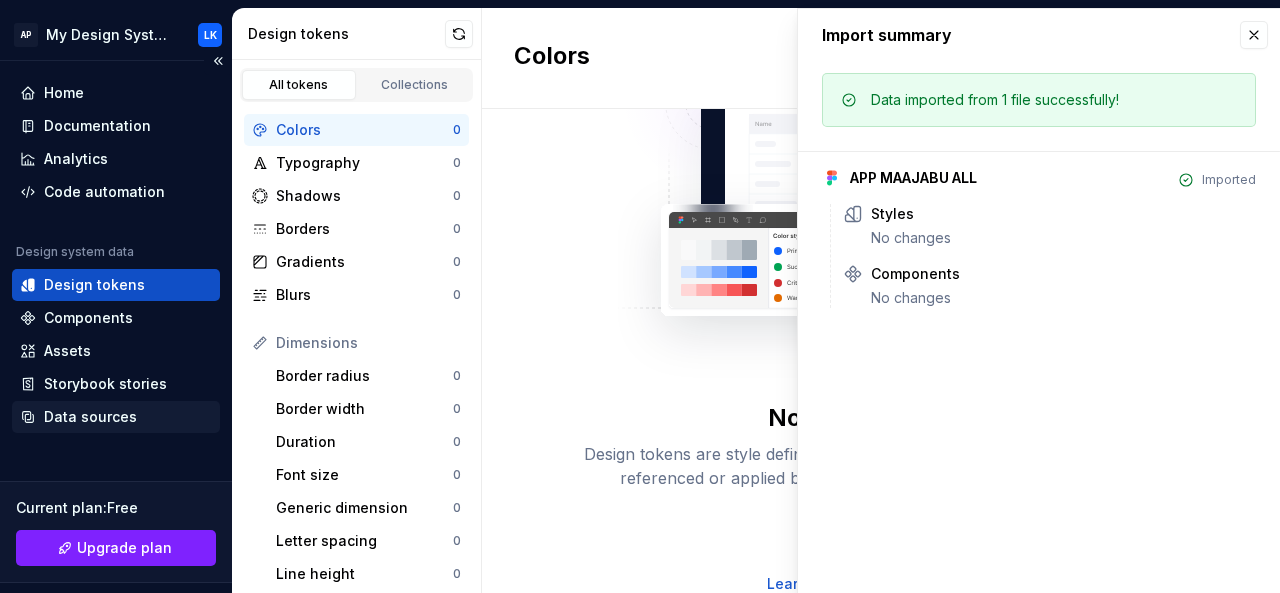 click on "Data sources" at bounding box center (90, 417) 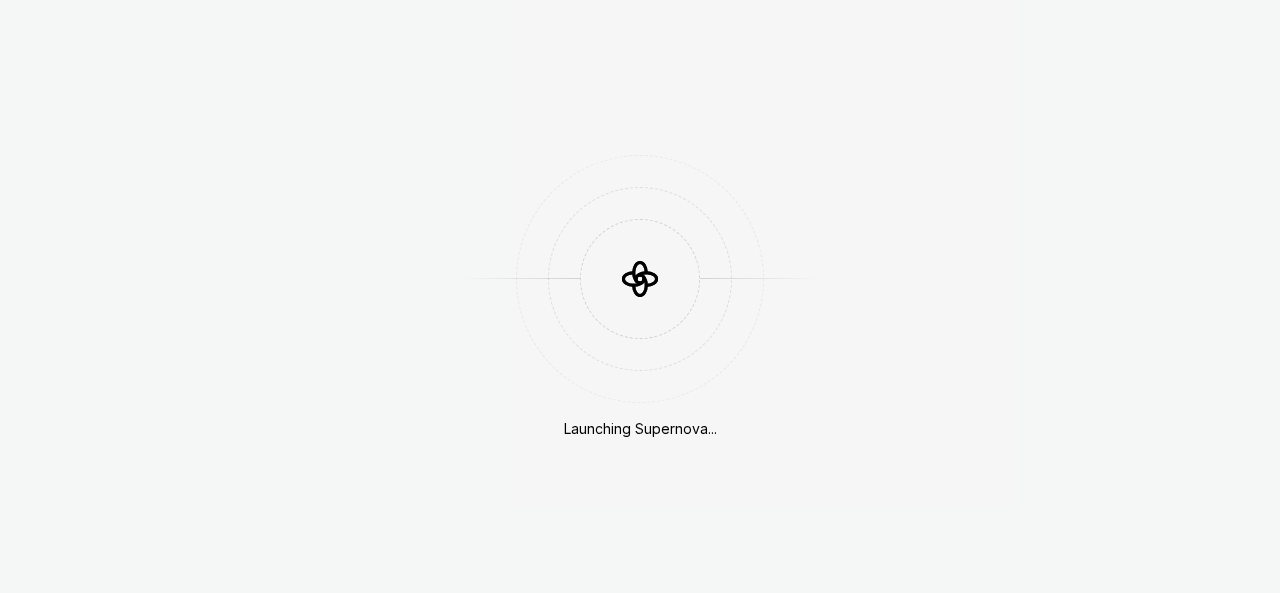 scroll, scrollTop: 0, scrollLeft: 0, axis: both 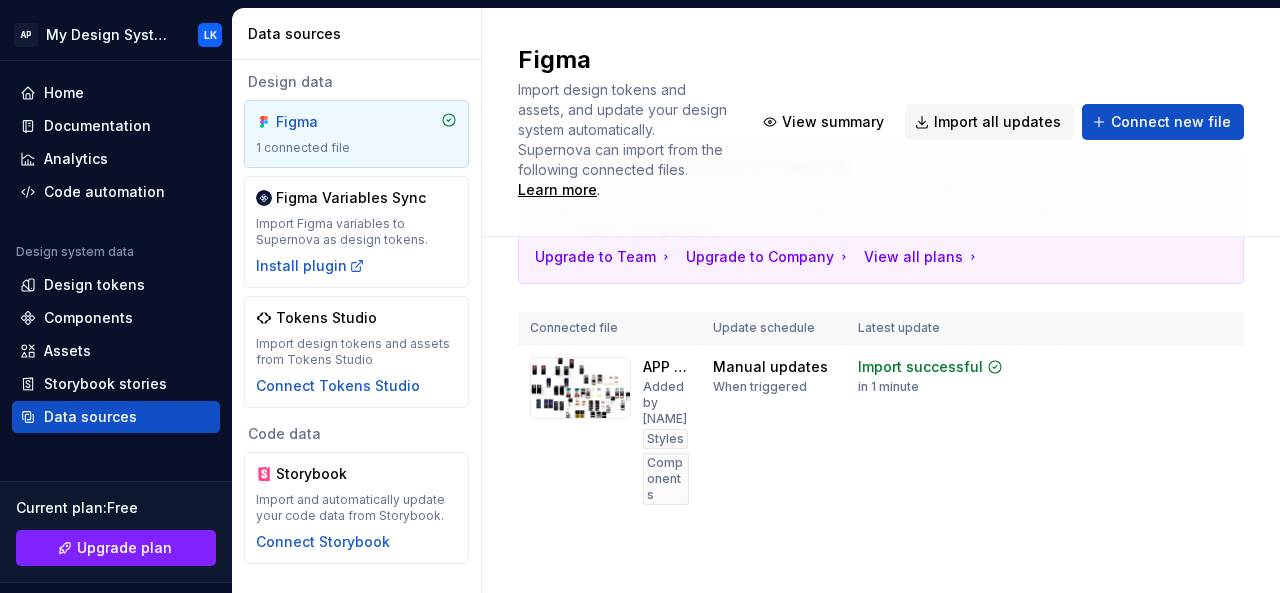 click on "Figma" at bounding box center [324, 122] 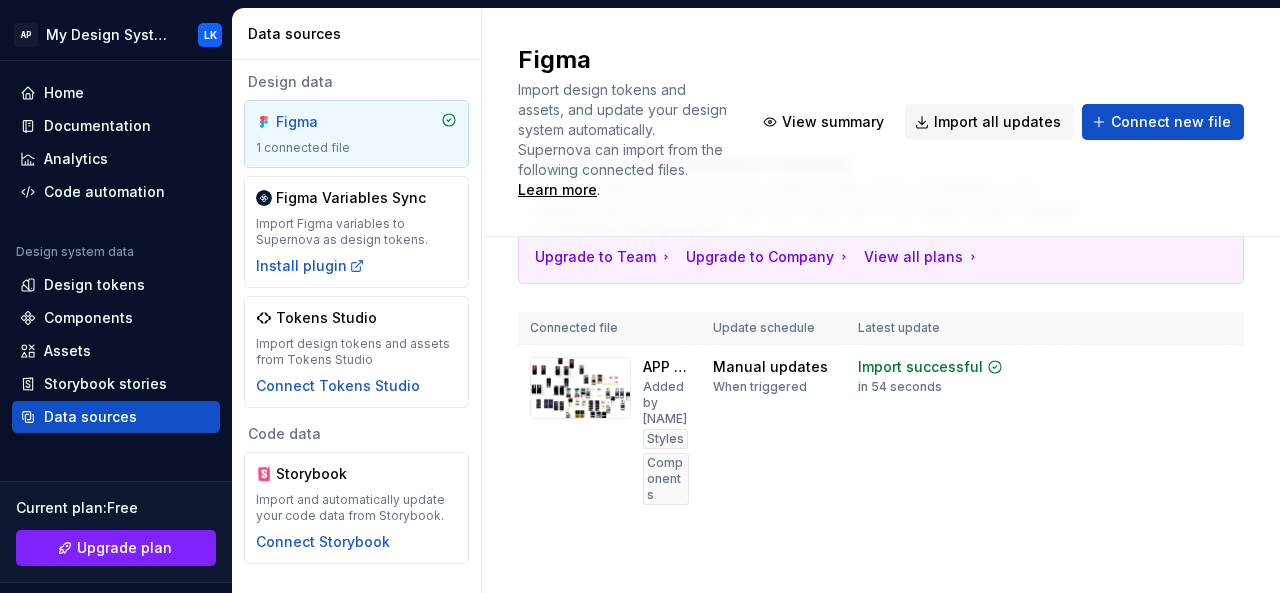 click on "Figma" at bounding box center (324, 122) 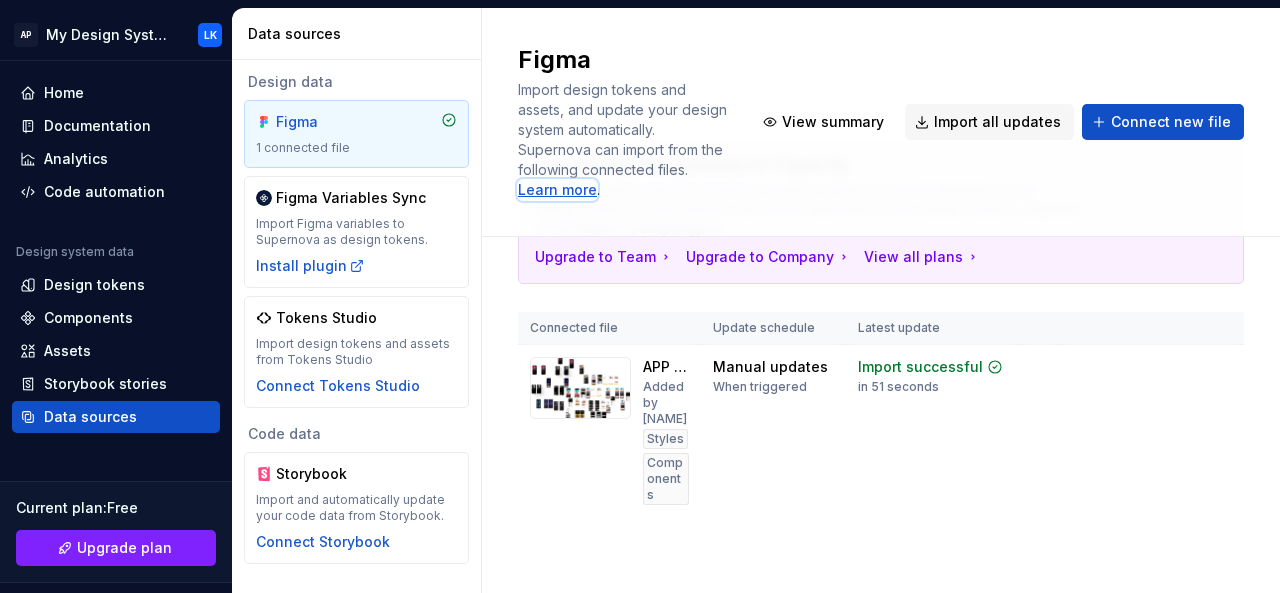 click on "Learn more" at bounding box center [557, 190] 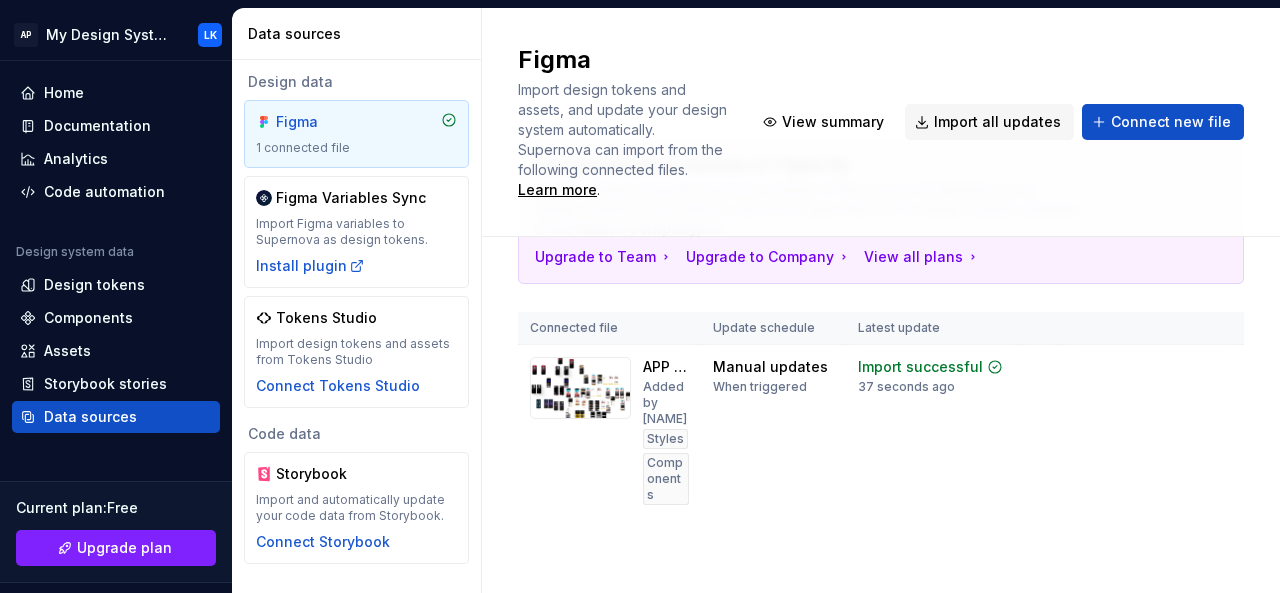 click on "Your plan includes a maximum of 1 Figma file You're already using the maximum number of files across all datasets in your design system. If you need to add more Figma files to this design system, upgrade to the  Team  or  Company  plan. Upgrade to Team Upgrade to Company View all plans Connected file Update schedule Latest update APP MAAJABU ALL Added by Luxene Kapata Styles Components  Manual updates When triggered Import successful 37 seconds ago View summary Import updates" at bounding box center (881, 347) 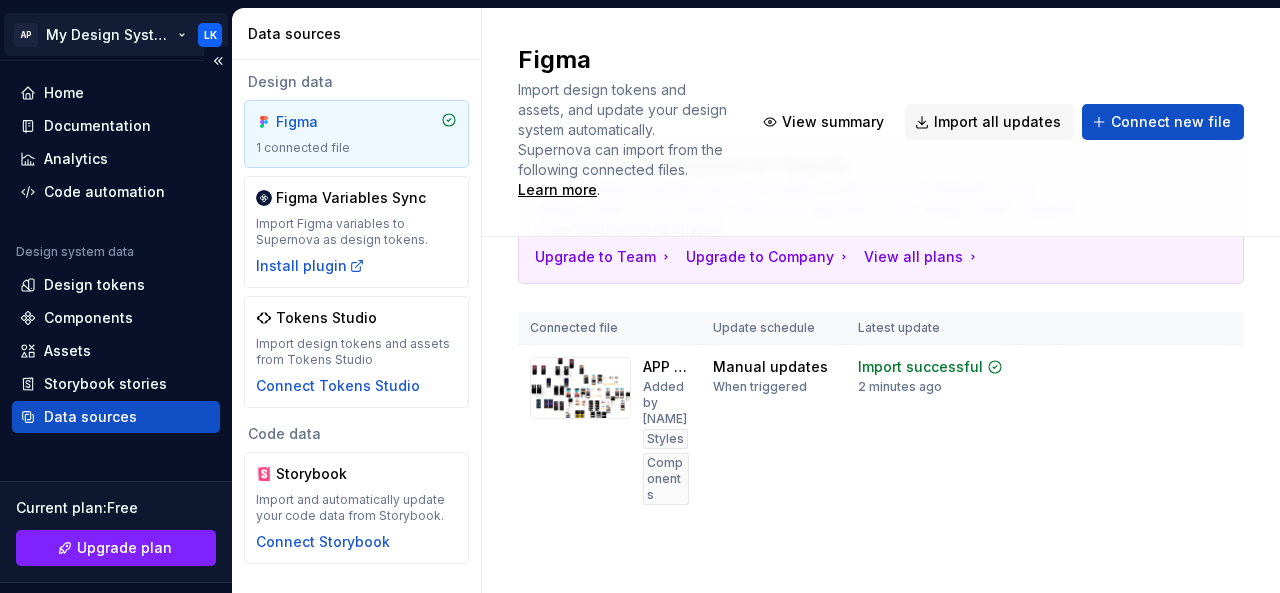 click on "AP My Design System LK Home Documentation Analytics Code automation Design system data Design tokens Components Assets Storybook stories Data sources Current plan :  Free Upgrade plan Notifications Search ⌘K Invite team Settings Contact support Help Data sources Design data Figma 1 connected file Figma Variables Sync Import Figma variables to Supernova as design tokens. Install plugin Tokens Studio Import design tokens and assets from Tokens Studio Connect Tokens Studio Code data Storybook Import and automatically update your code data from Storybook. Connect Storybook Figma Import design tokens and assets, and update your design system automatically. Supernova can import from the following connected files.   Learn more . View summary Import all updates Connect new file Your plan includes a maximum of 1 Figma file You're already using the maximum number of files across all datasets in your design system. If you need to add more Figma files to this design system, upgrade to the  Team  or  Company  plan." at bounding box center [640, 296] 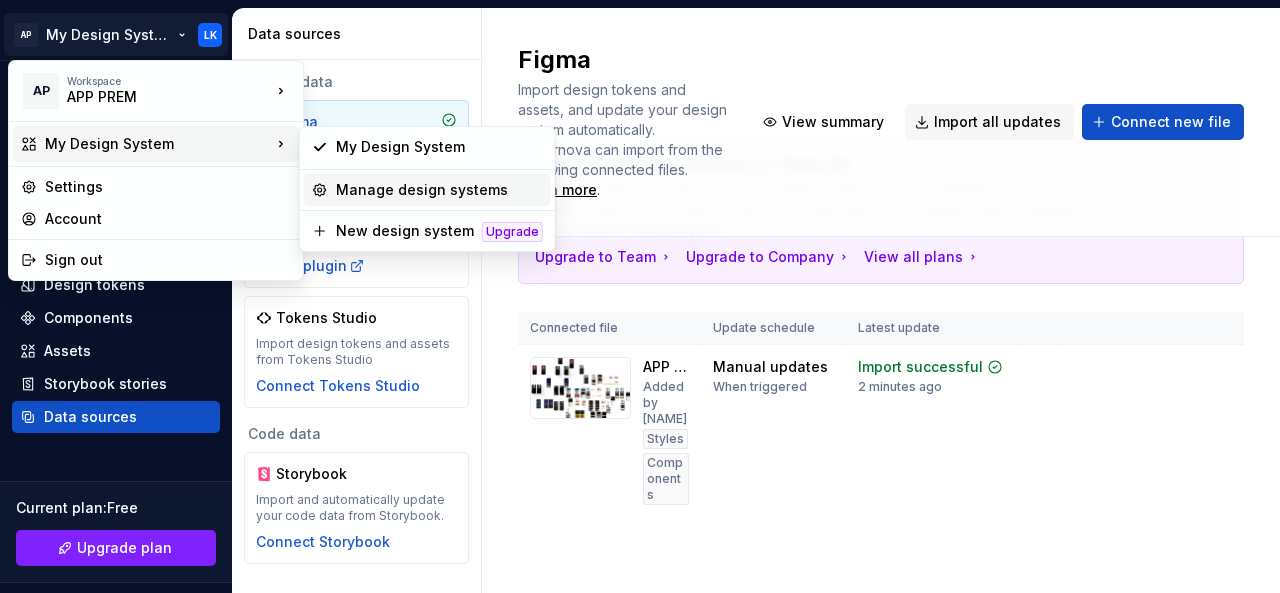 click on "Manage design systems" at bounding box center (439, 190) 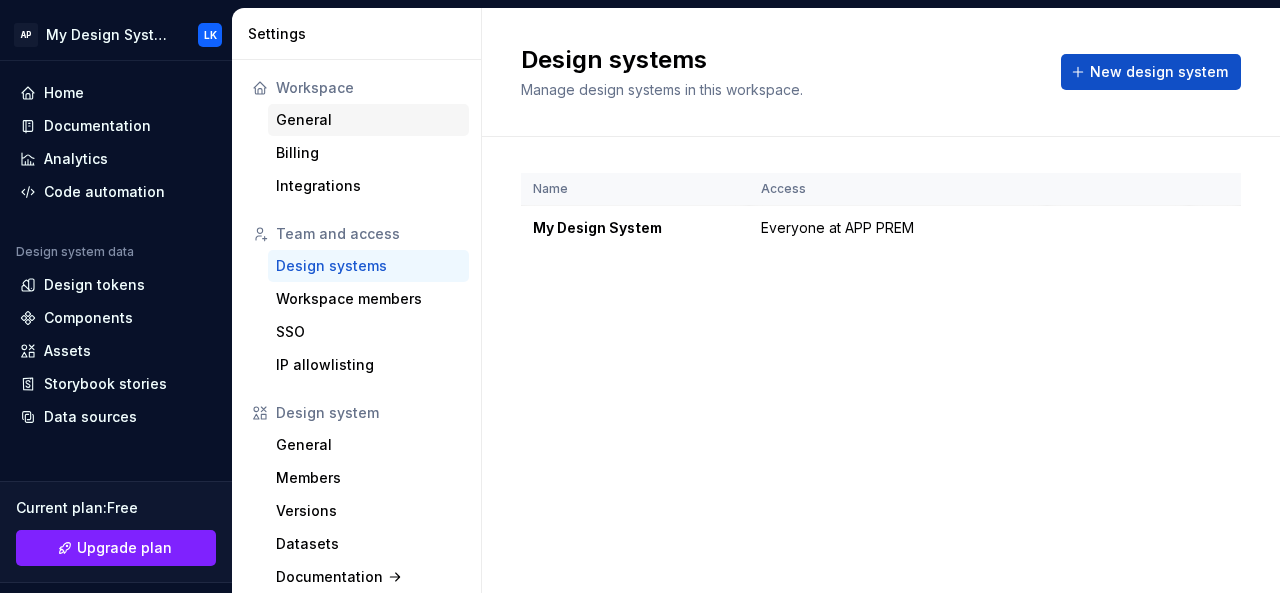 click on "General" at bounding box center [368, 120] 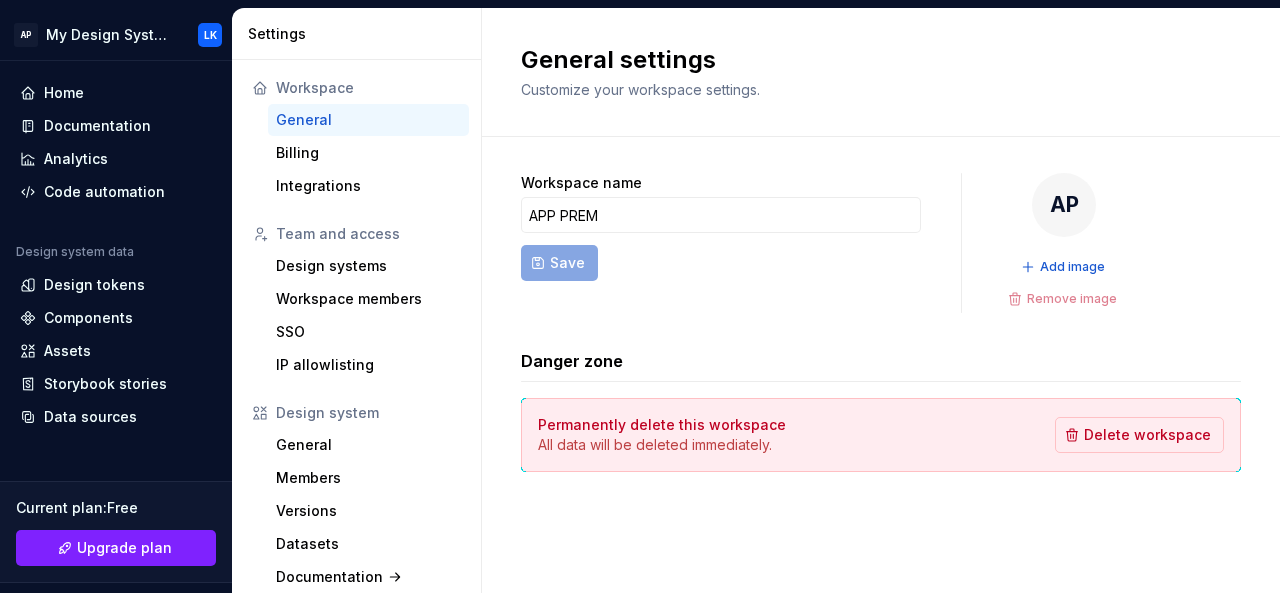 click on "Workspace name APP PREM Save" at bounding box center (721, 243) 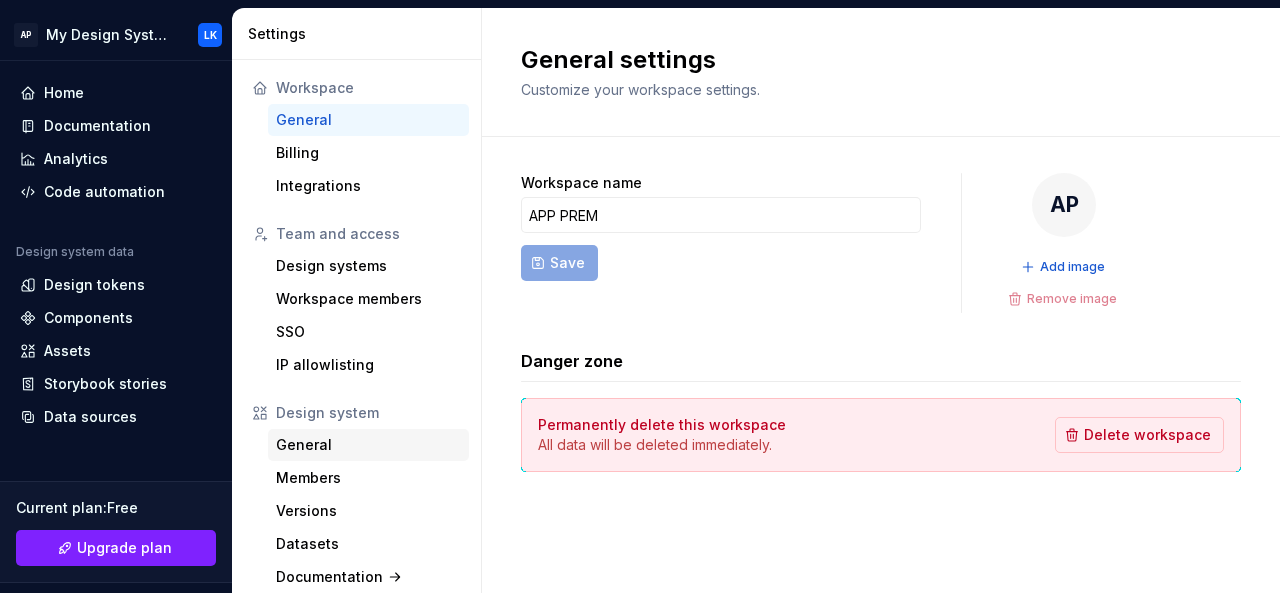 click on "General" at bounding box center (368, 445) 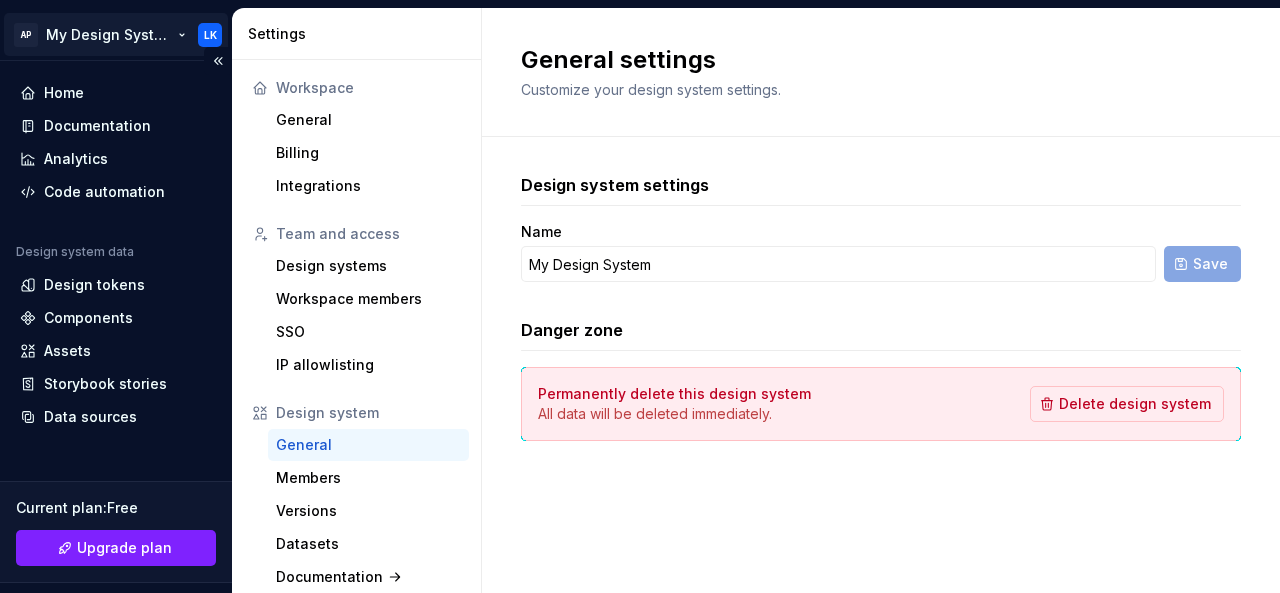 click on "AP My Design System LK Home Documentation Analytics Code automation Design system data Design tokens Components Assets Storybook stories Data sources Current plan :  Free Upgrade plan Notifications Search ⌘K Invite team Settings Contact support Help Settings Workspace General Billing Integrations Team and access Design systems Workspace members SSO IP allowlisting Design system General Members Versions Datasets Documentation Account Profile Authentication Notifications General settings Customize your design system settings. Design system settings Name My Design System Save Danger zone Permanently delete this design system All data will be deleted immediately. Delete design system" at bounding box center (640, 296) 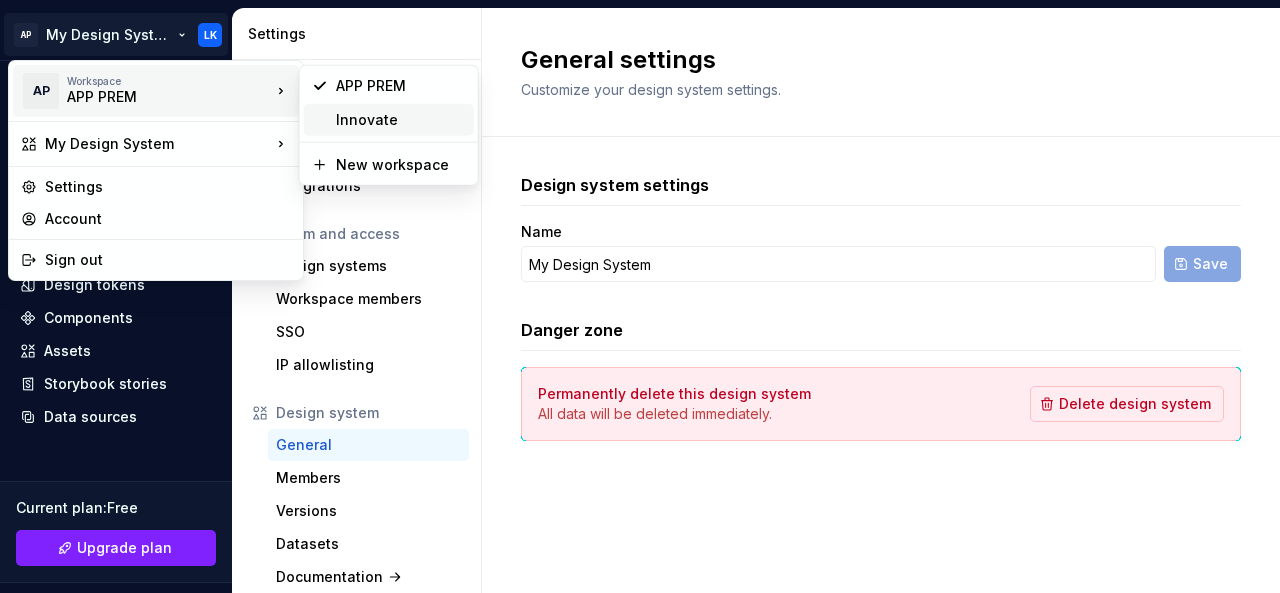 click on "Innovate" at bounding box center [401, 120] 